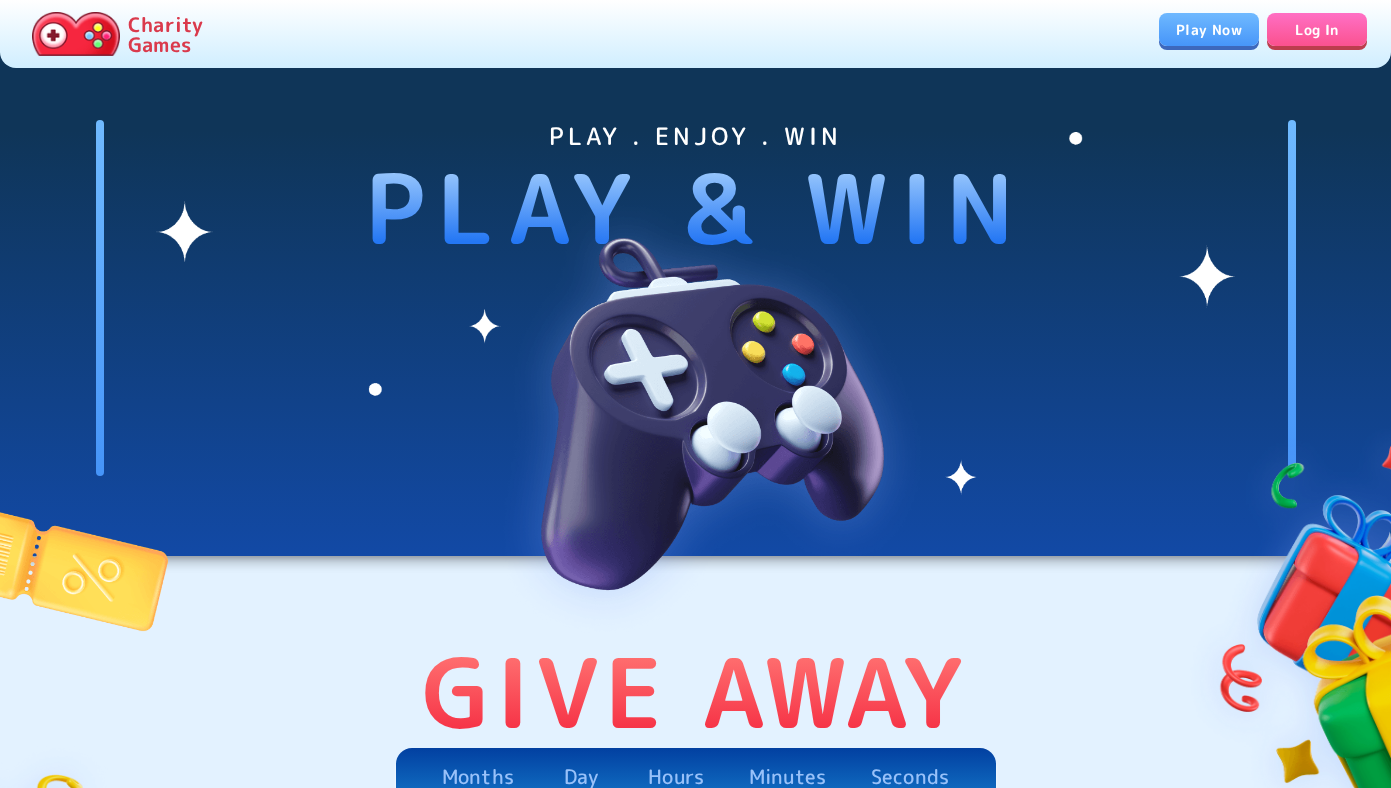 scroll, scrollTop: 0, scrollLeft: 0, axis: both 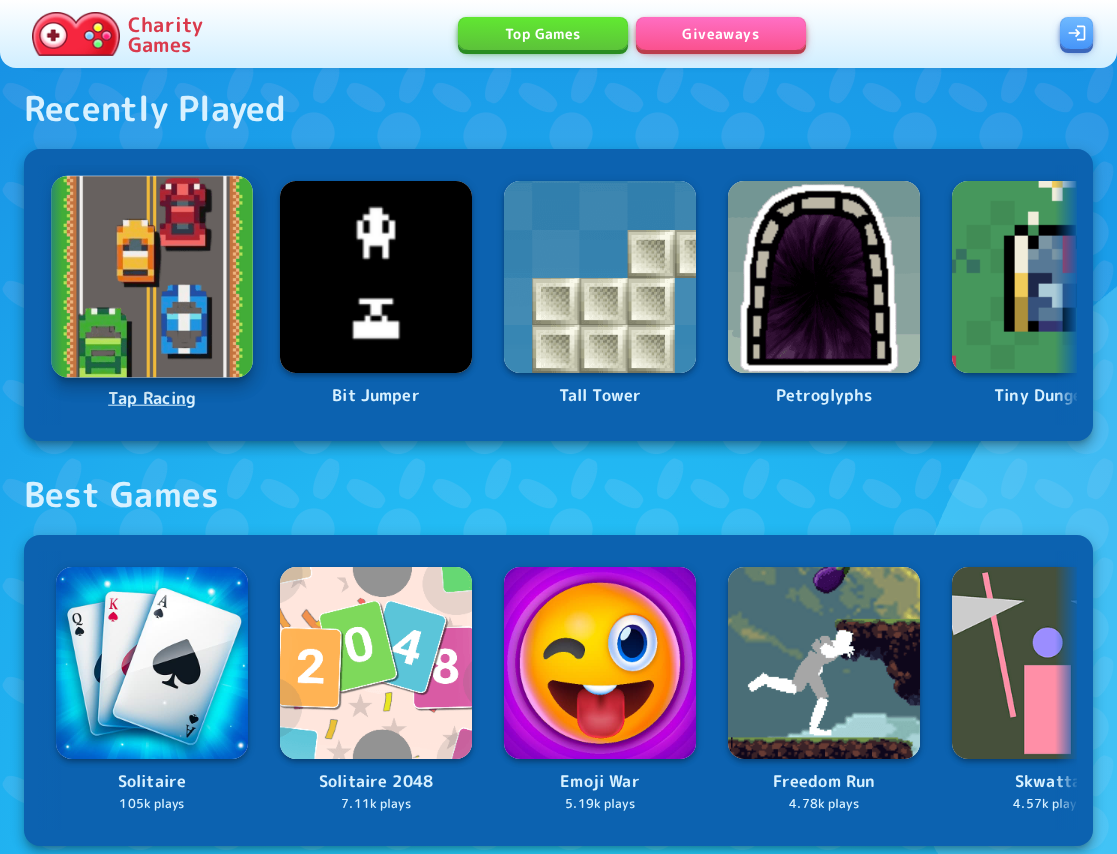 click at bounding box center (152, 277) 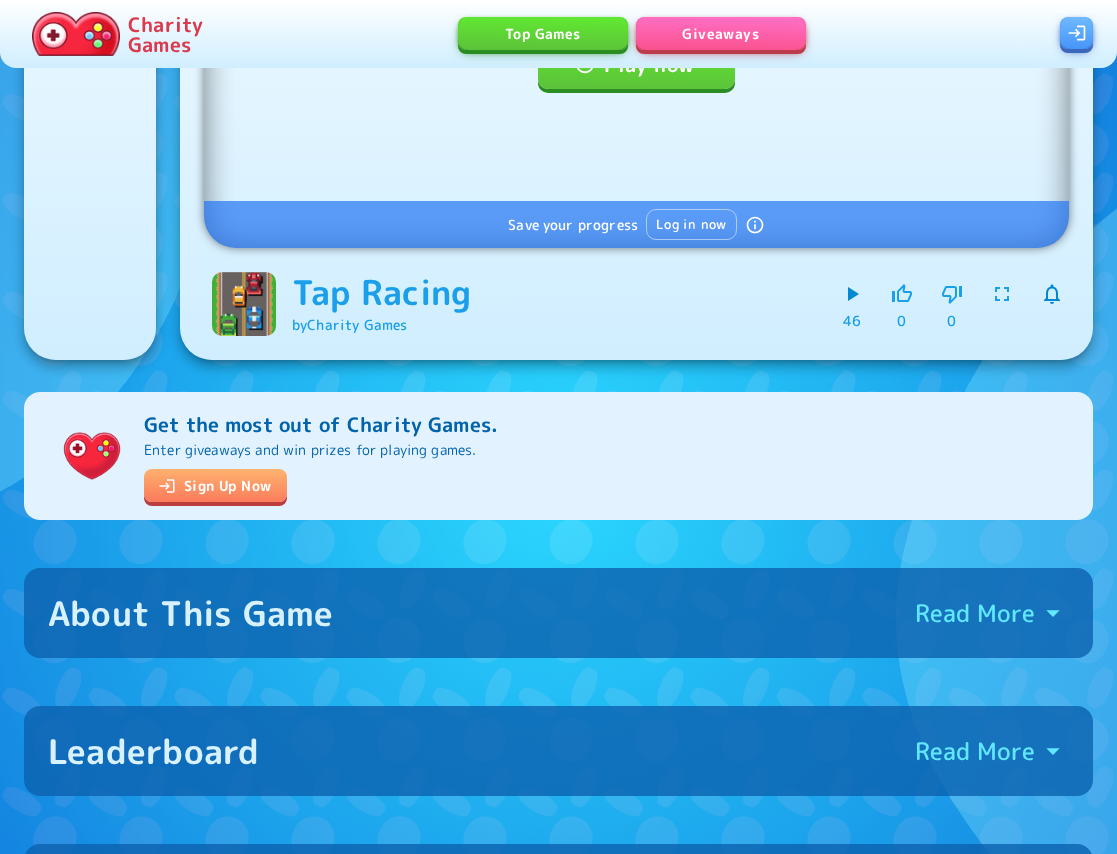 scroll, scrollTop: 462, scrollLeft: 0, axis: vertical 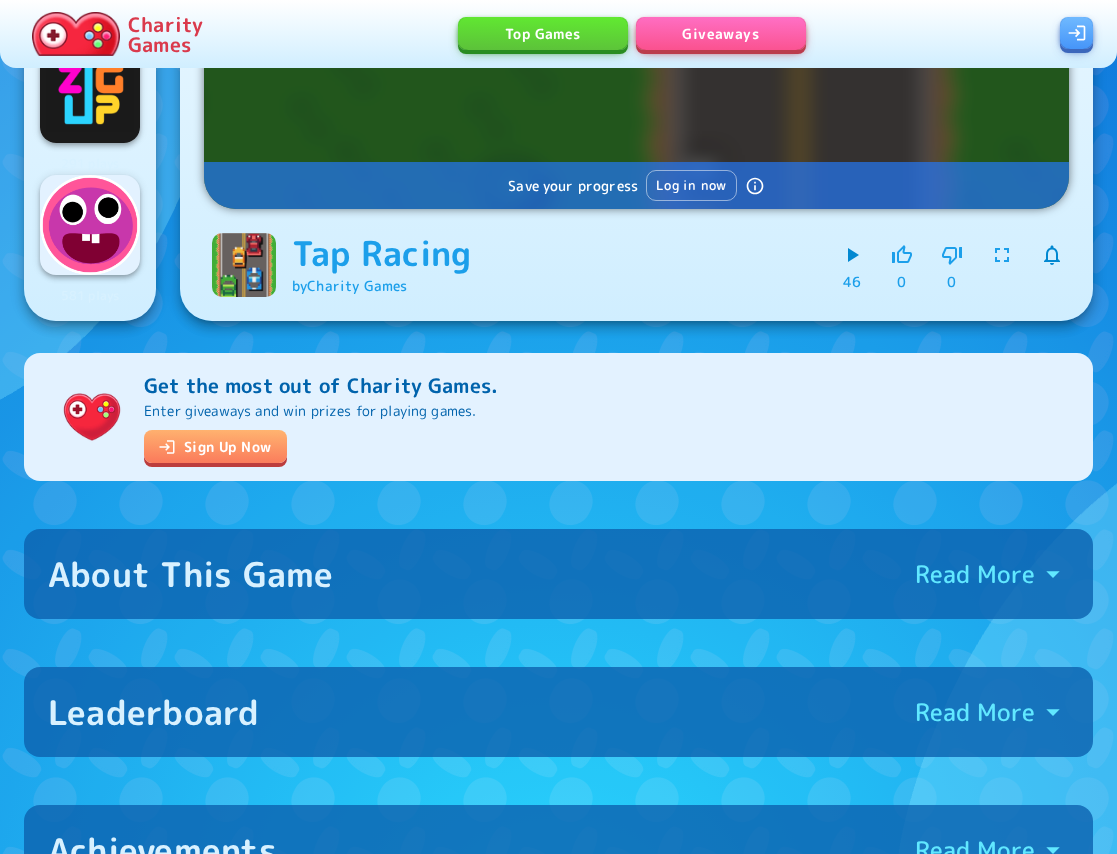 click 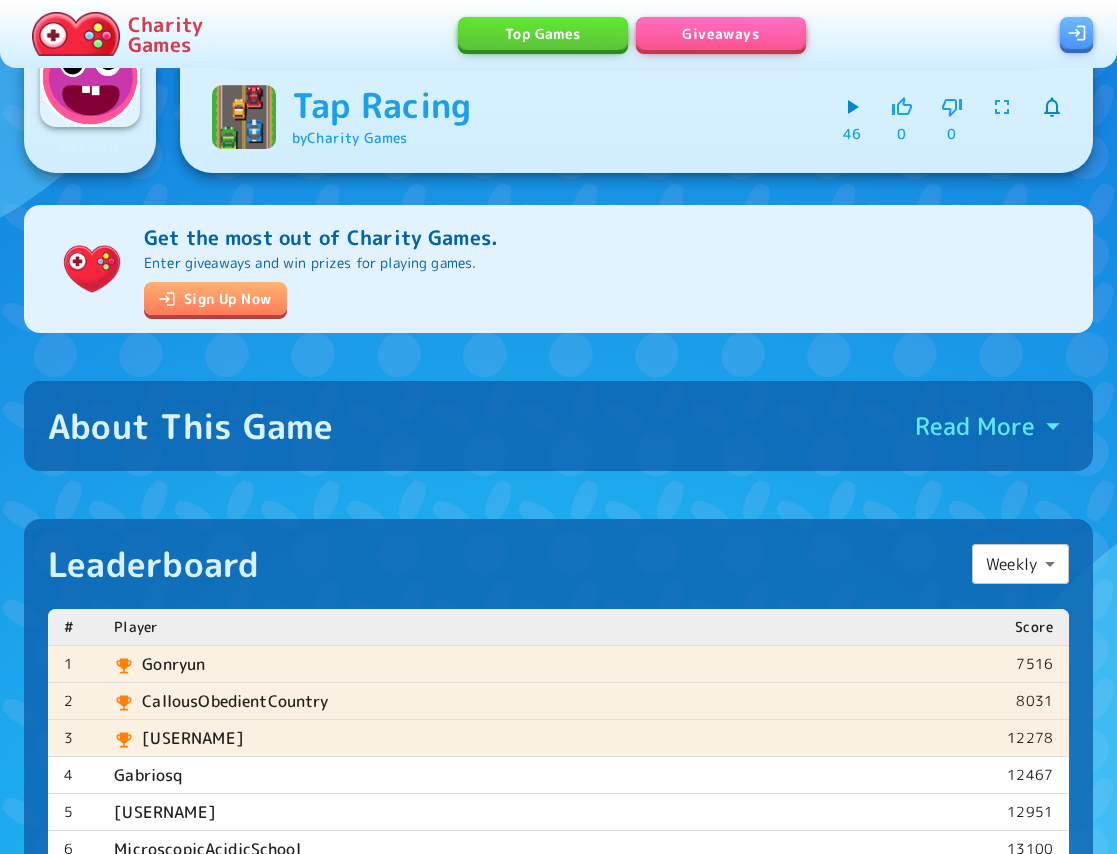 scroll, scrollTop: 611, scrollLeft: 0, axis: vertical 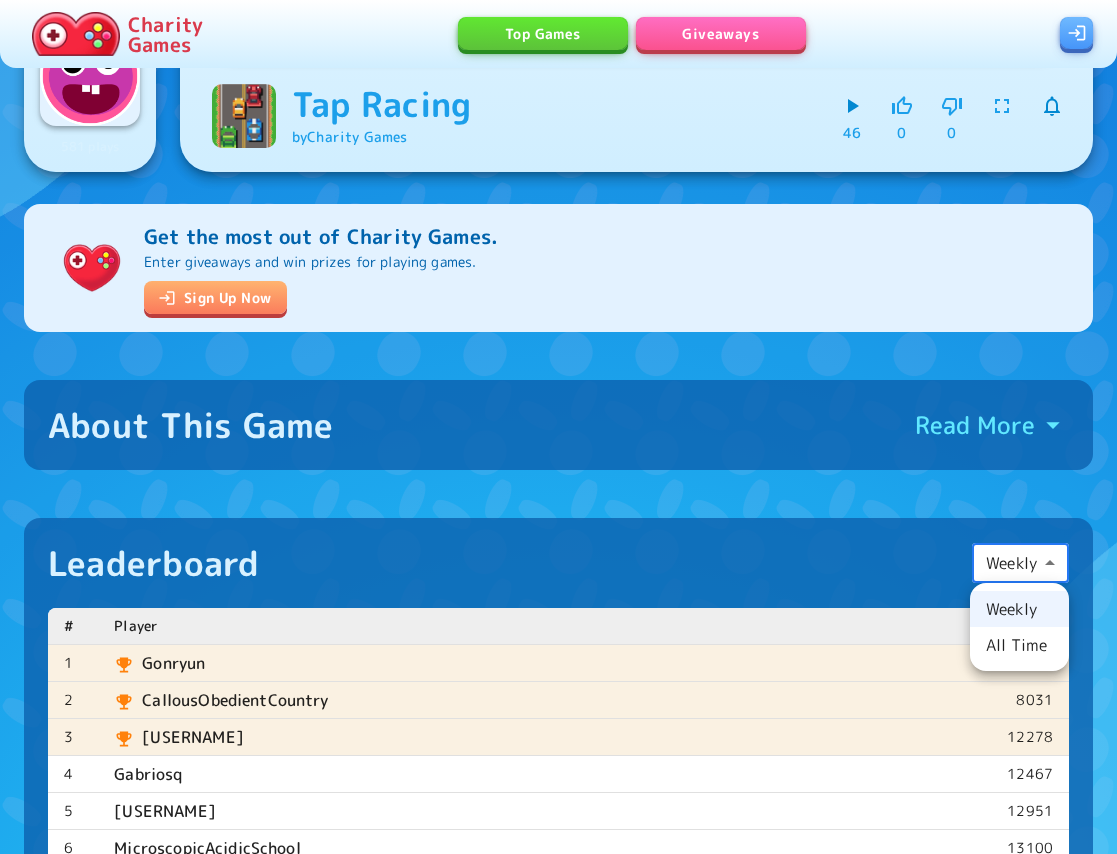 click on "Charity
Games Top Games Giveaways 2.88k plays 105.01k plays 2.89k plays 291 plays 581 plays Tap Racing Play now Save your progress   Log in now Tap Racing by  Charity Games 46 0 0 512 plays 7.11k plays 3.42k plays 607 plays 356 plays Get the most out of Charity Games. Enter giveaways and win prizes for playing games. Sign Up Now About This Game Read More Tap Racing Tap Racing  is an exhilarating racing game where players tap as fast as they can to accelerate their vehicles and outpace their opponents. With vibrant graphics and addictive gameplay, it's a race against time and skill! Powered By Charity
Games Read Less Leaderboard Weekly ****** ​ # Player Score 1 Gonryun 7516 2 CallousObedientCountry 8031 3 EchoingSalmonButcher 12278 4 Gabriosq 12467 5 Shadow 12951 6 MicroscopicAcidicSchool 13100 7 PlainFlakyDiamond 13378 8 BashfulSomeDeath 13586 9 CarefulBlackKing 13586 10 Gamingboy 13658 11 JollyRepulsiveController 13706 12 Ashy 14636   12 participants You have not participated in this leaderboard yet 11 12" at bounding box center (558, 1162) 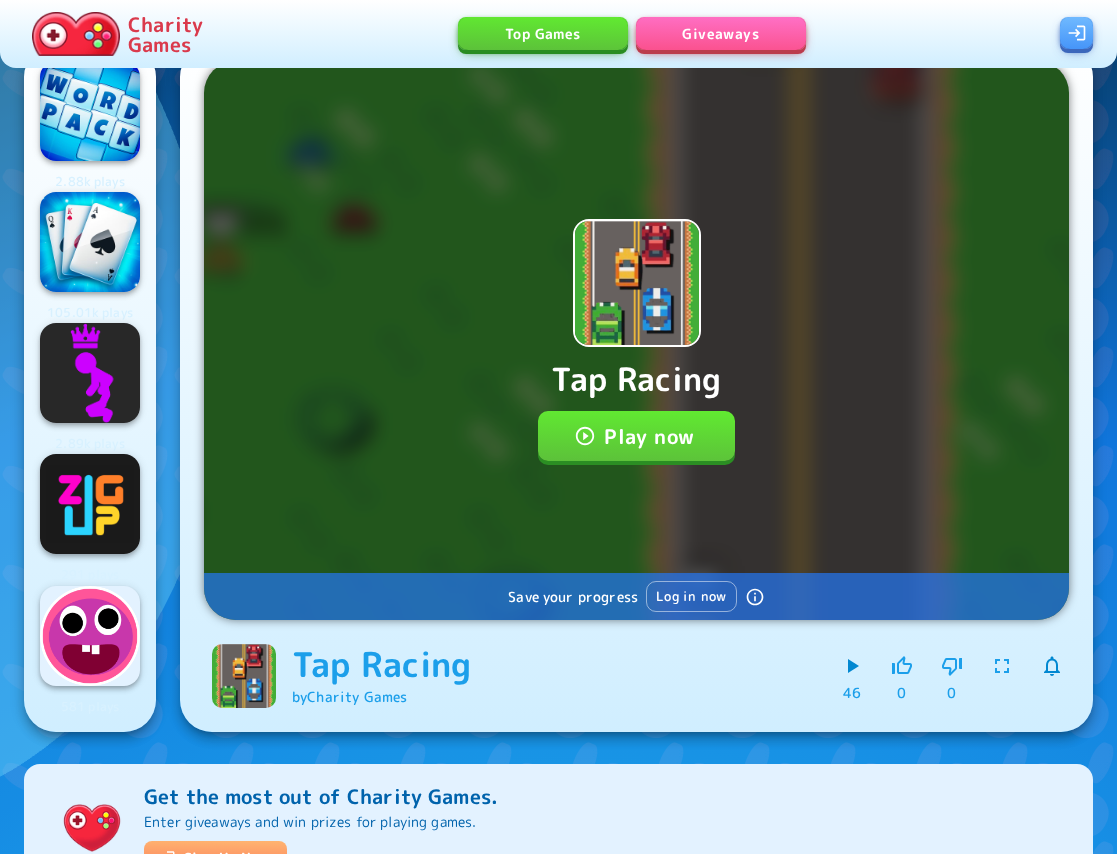 scroll, scrollTop: 0, scrollLeft: 0, axis: both 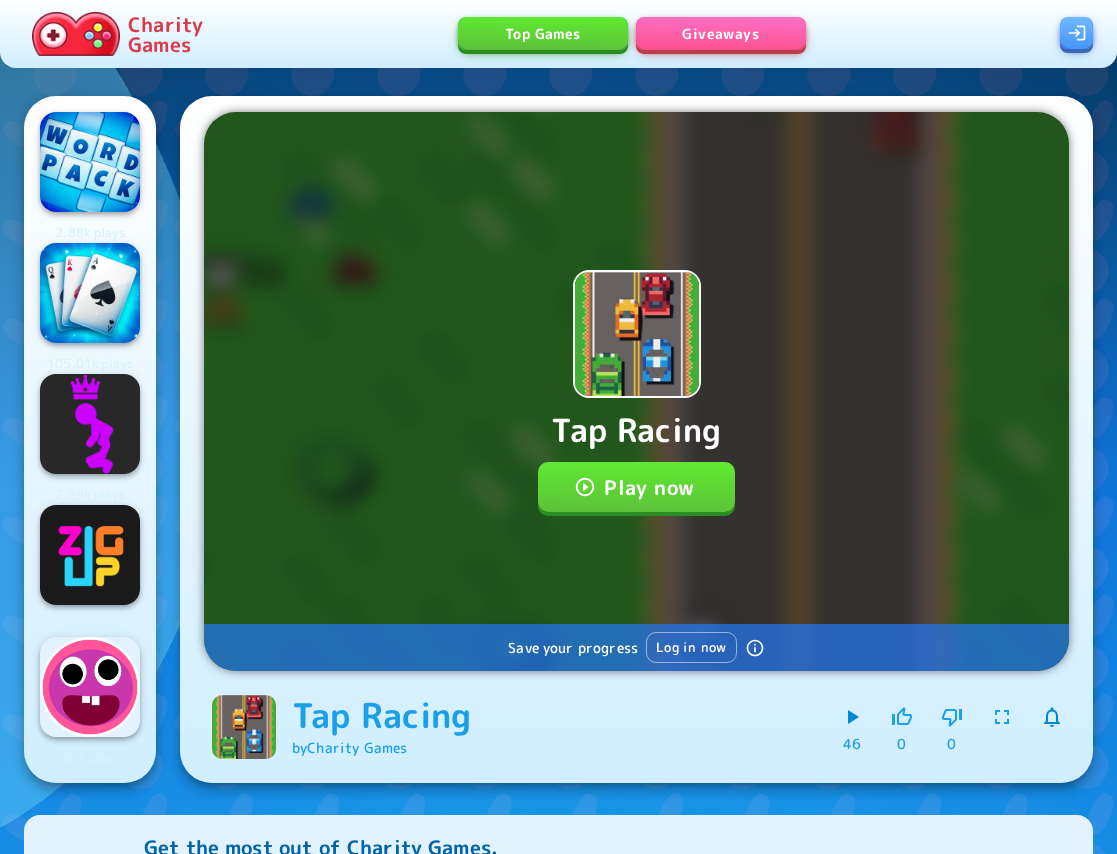click on "Charity
Games" at bounding box center (165, 34) 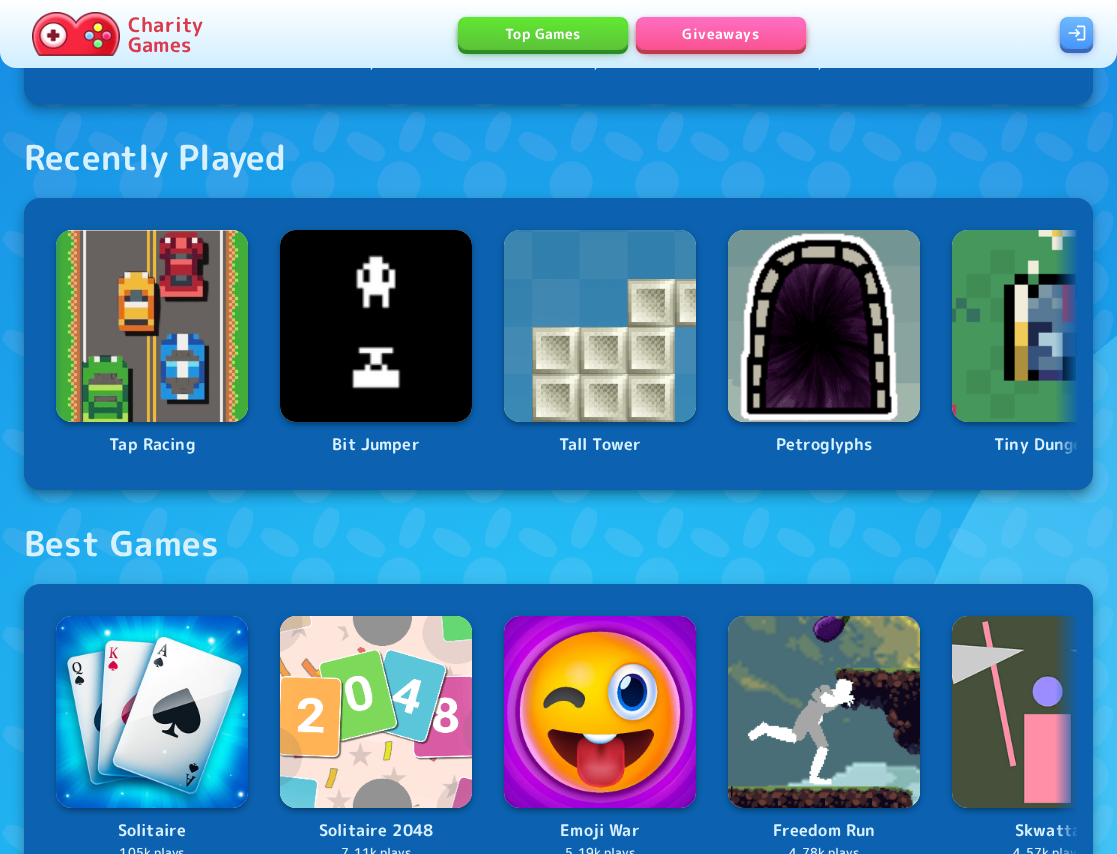 scroll, scrollTop: 0, scrollLeft: 0, axis: both 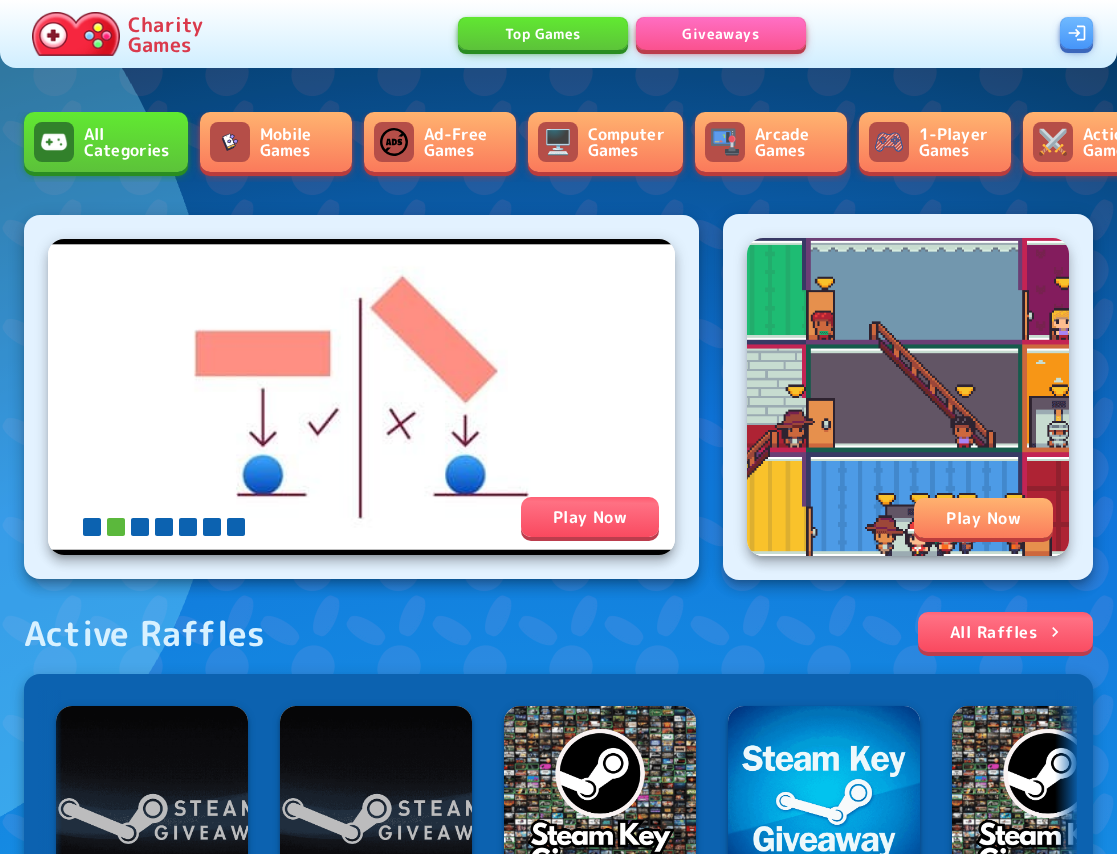 click on "Giveaways" at bounding box center (721, 33) 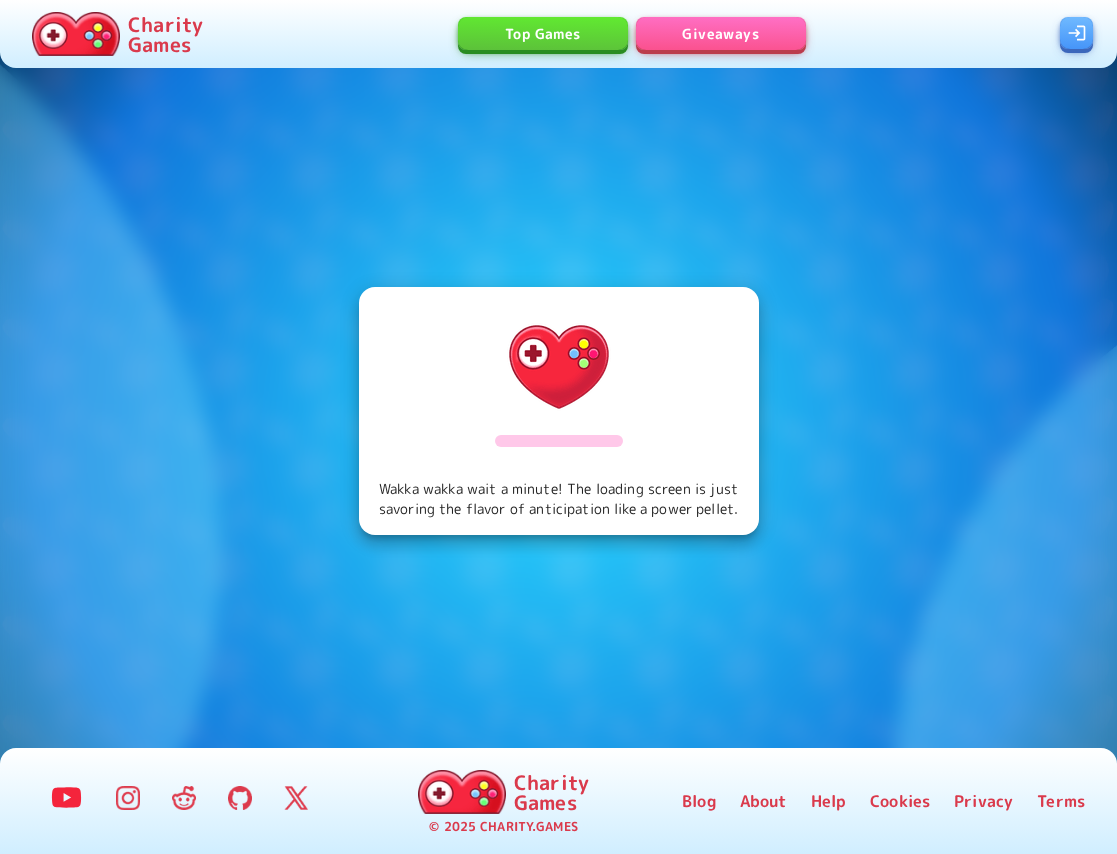 scroll, scrollTop: 0, scrollLeft: 0, axis: both 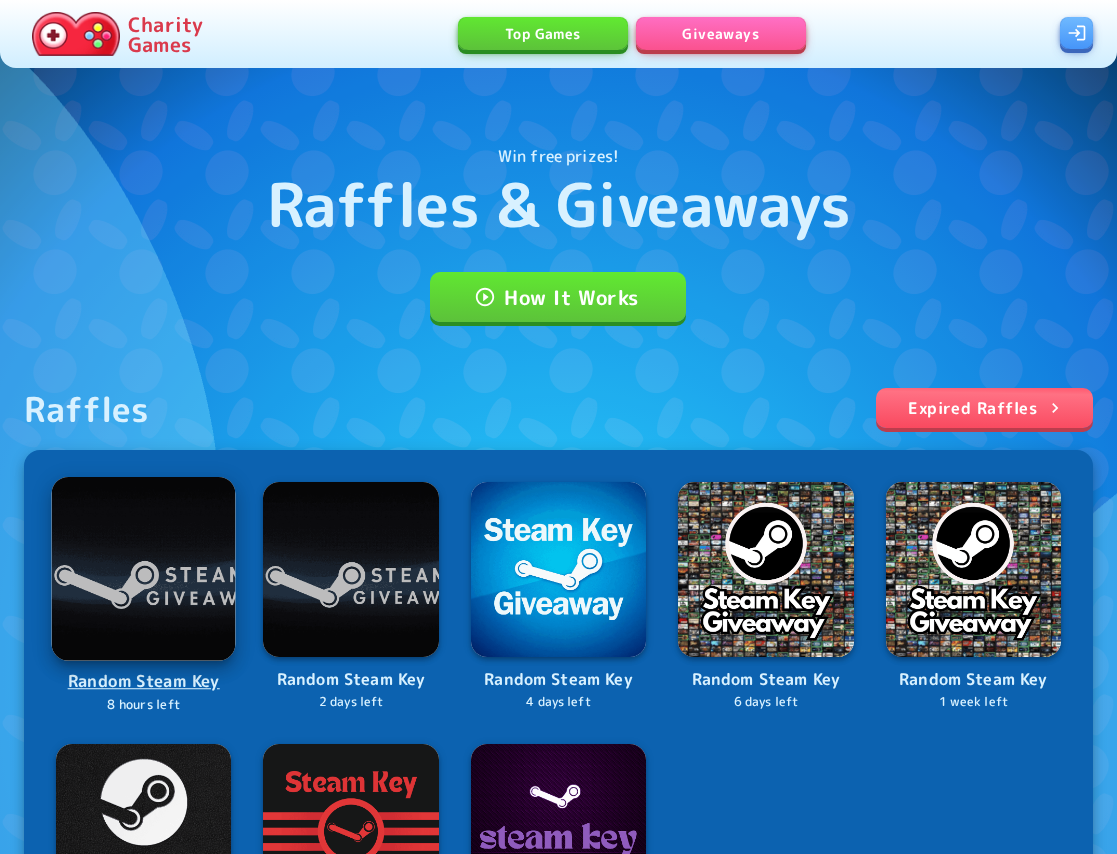 click at bounding box center (144, 569) 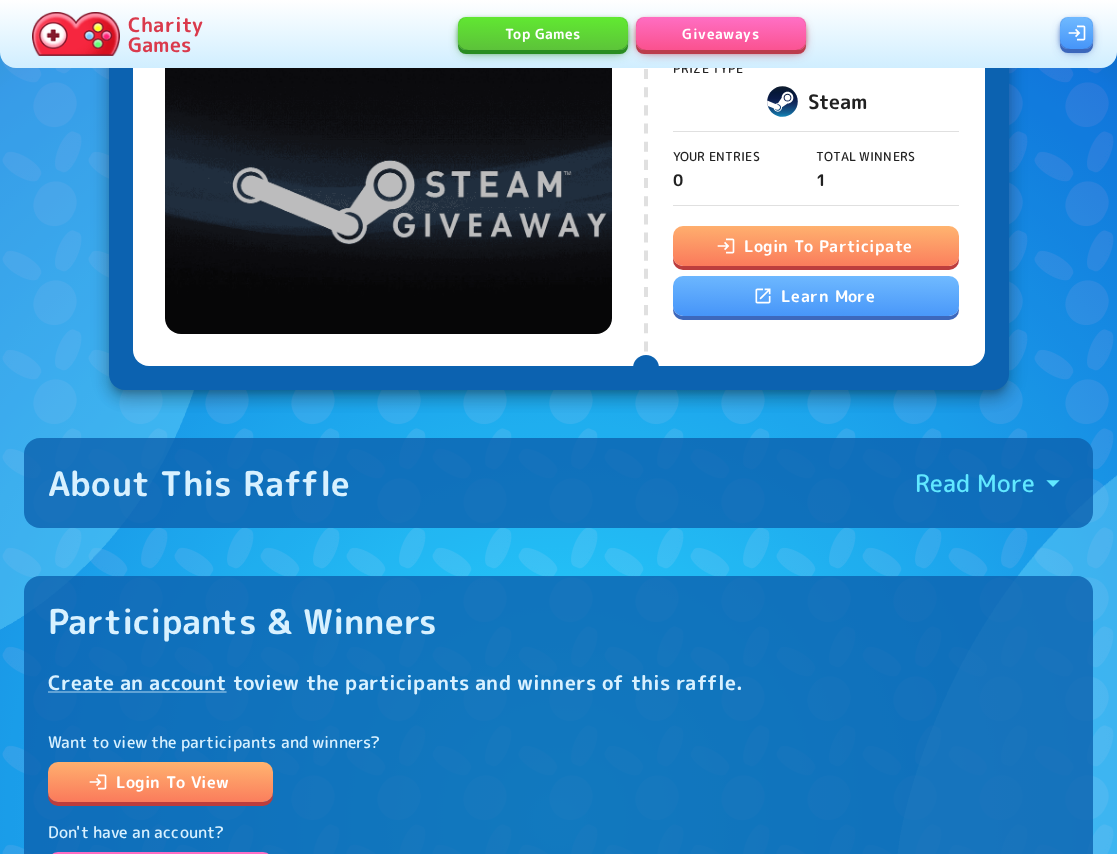 scroll, scrollTop: 135, scrollLeft: 0, axis: vertical 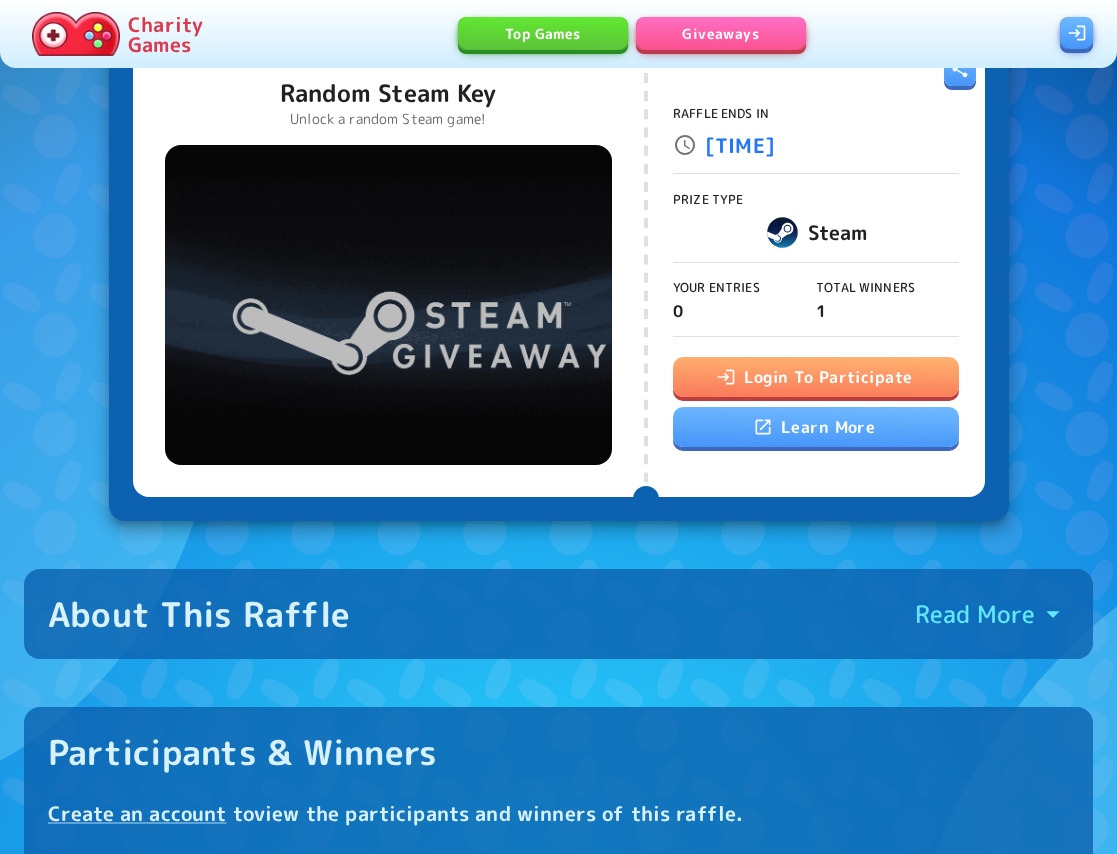 click on "Login To Participate" at bounding box center [816, 377] 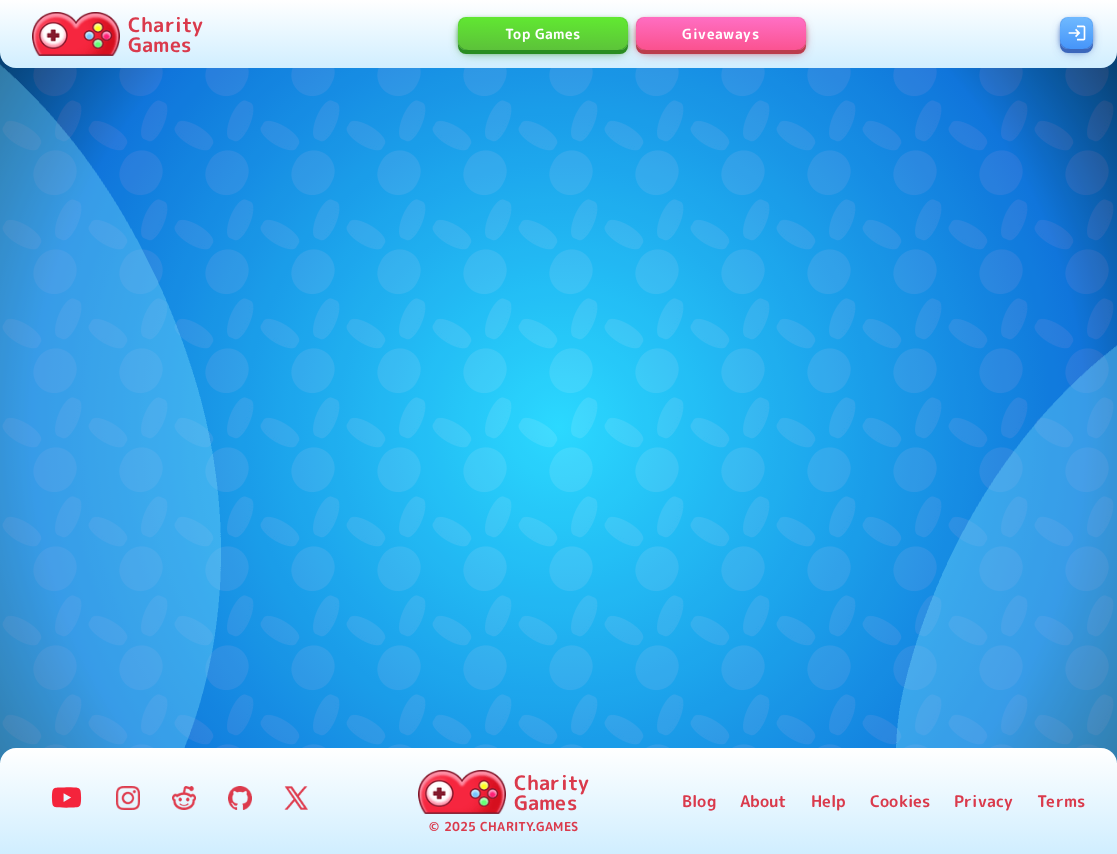 scroll, scrollTop: 0, scrollLeft: 0, axis: both 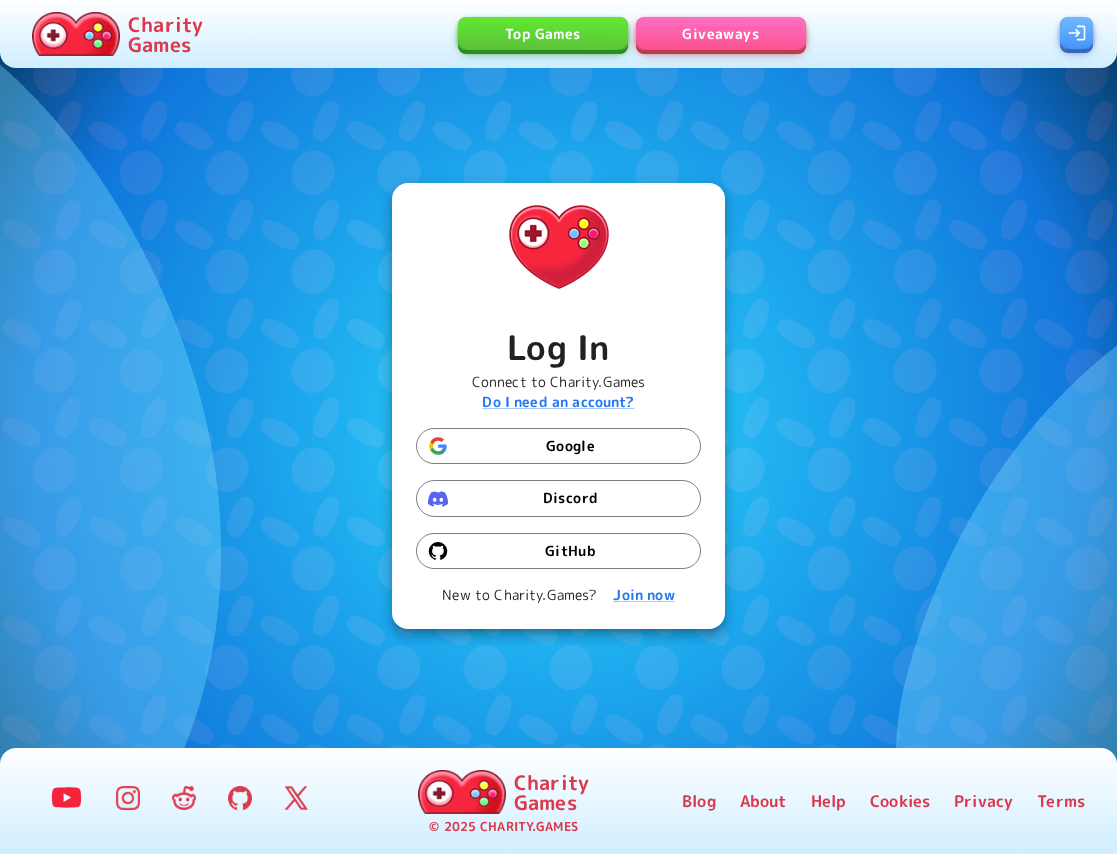 click on "Google" at bounding box center [558, 446] 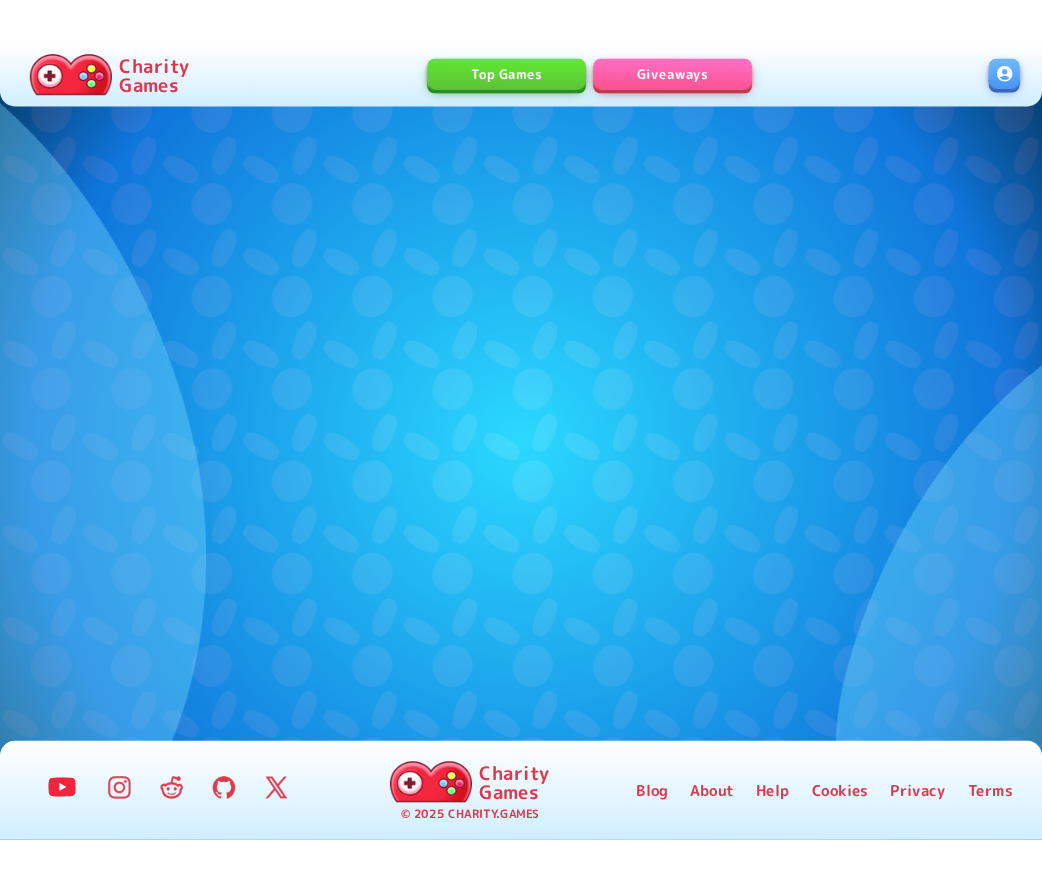scroll, scrollTop: 0, scrollLeft: 0, axis: both 